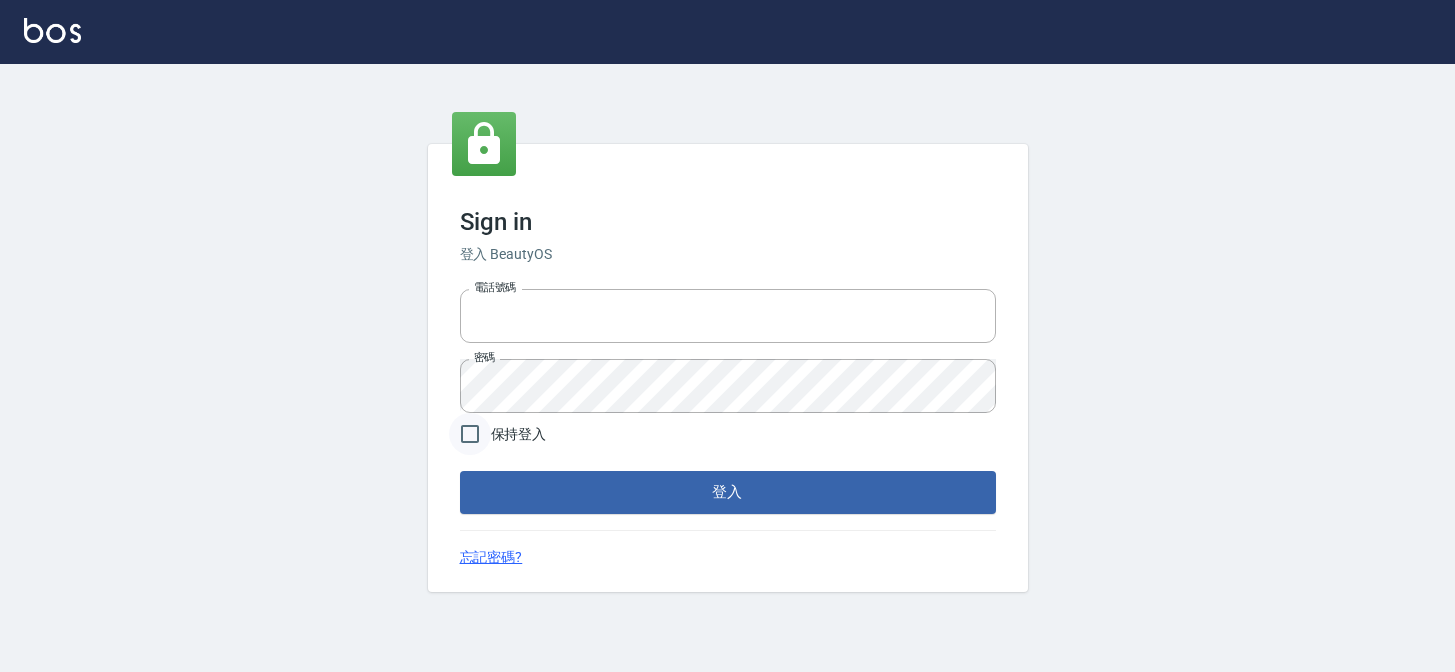 scroll, scrollTop: 0, scrollLeft: 0, axis: both 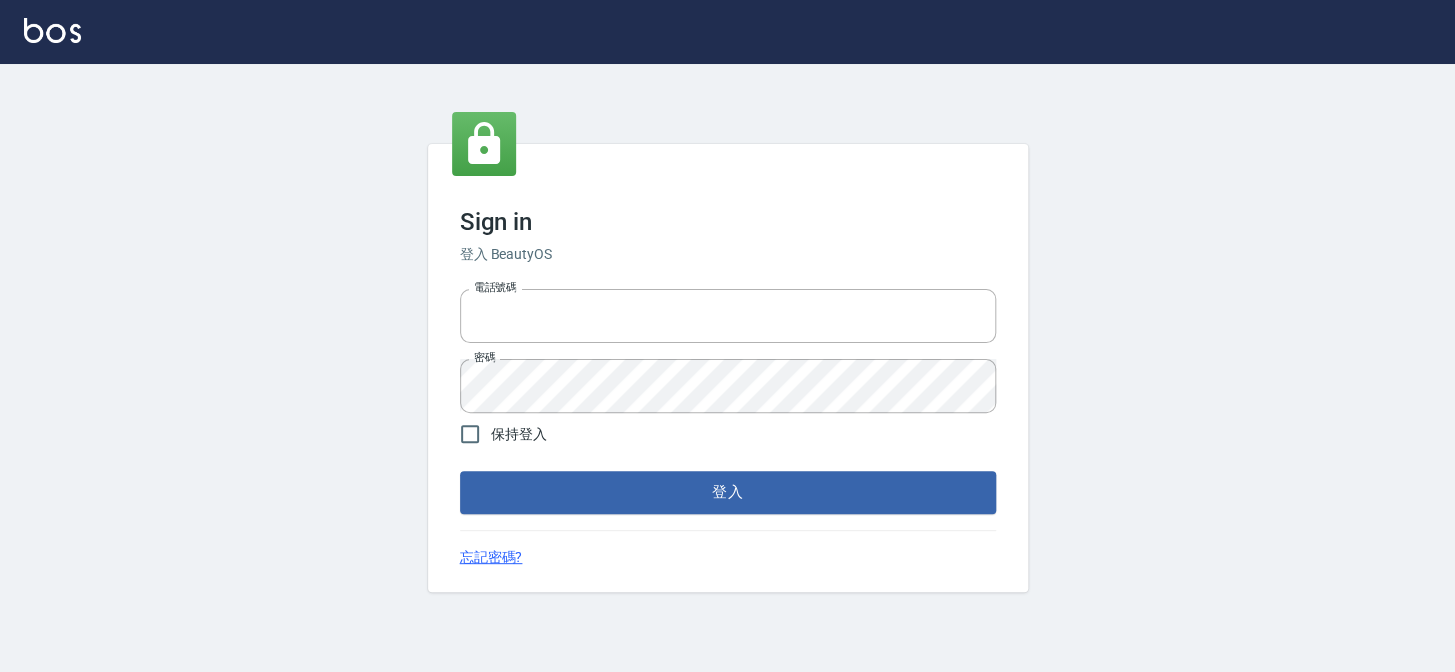 type on "27151227" 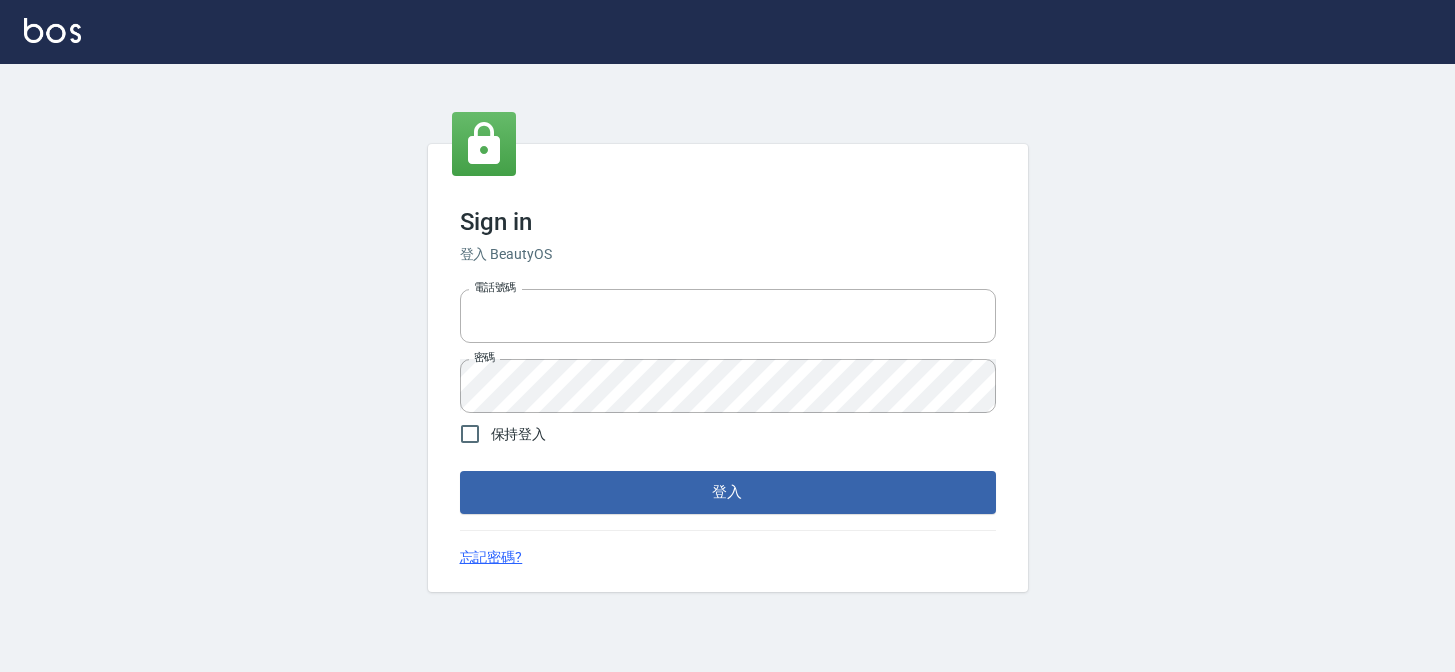 scroll, scrollTop: 0, scrollLeft: 0, axis: both 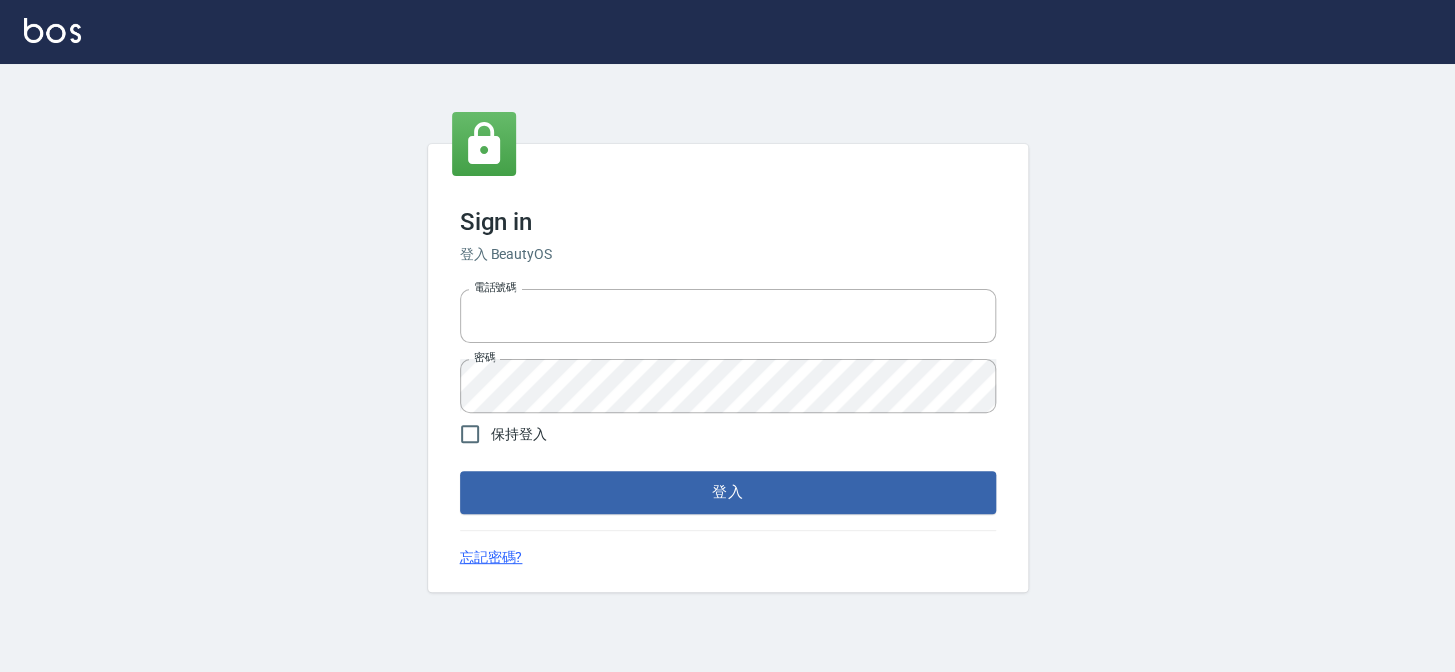 type on "27151227" 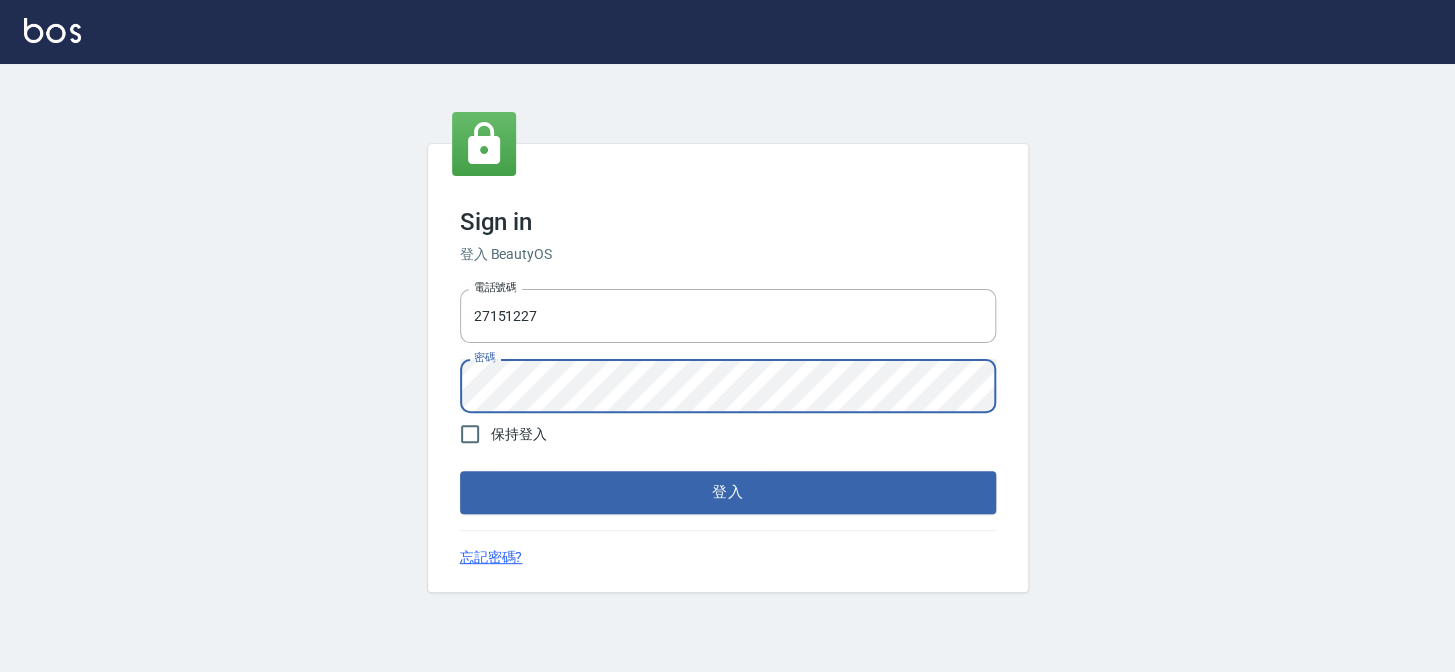 click on "登入" at bounding box center (728, 492) 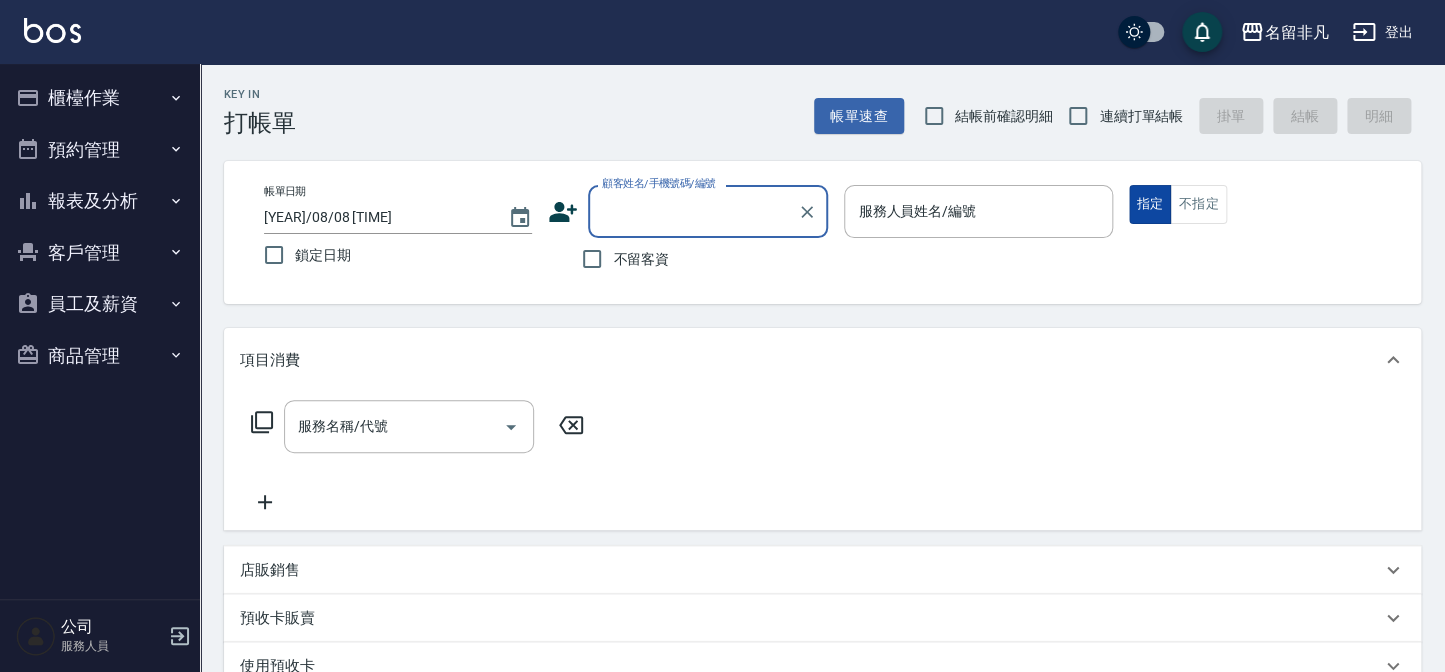 click on "指定" at bounding box center (1150, 204) 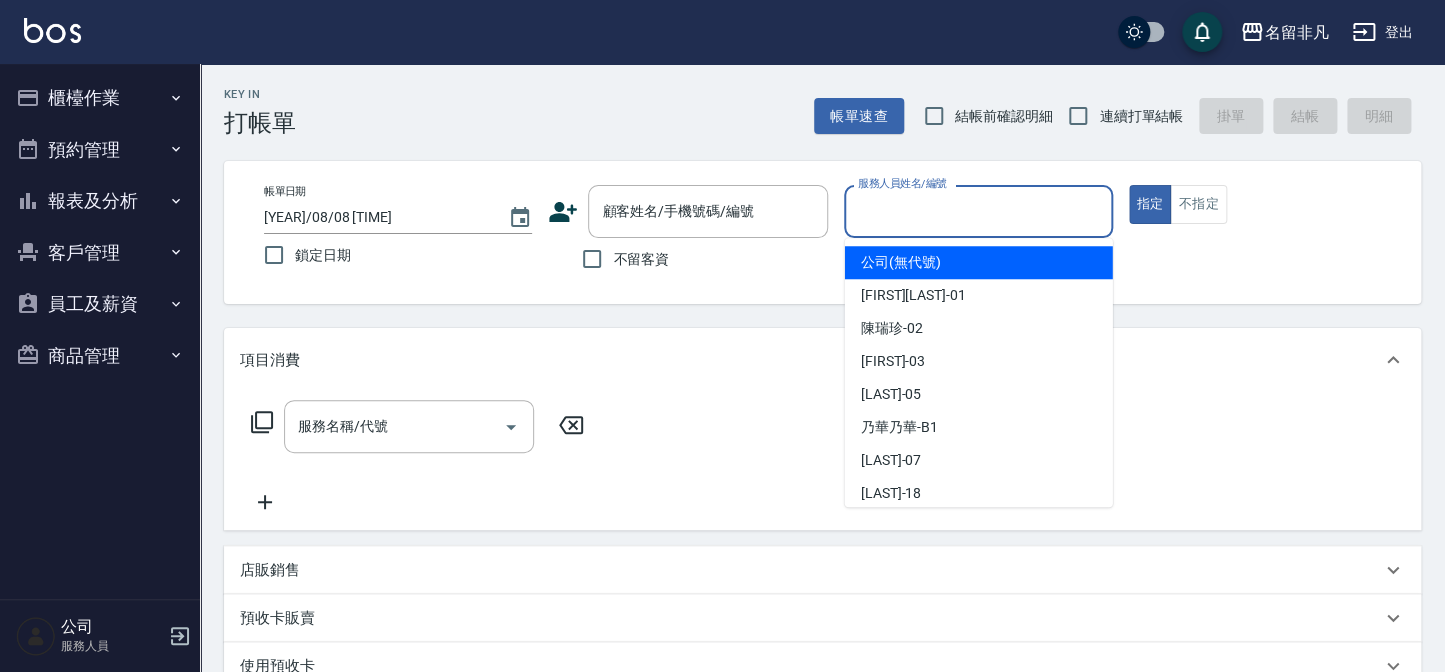 click on "服務人員姓名/編號" at bounding box center (978, 211) 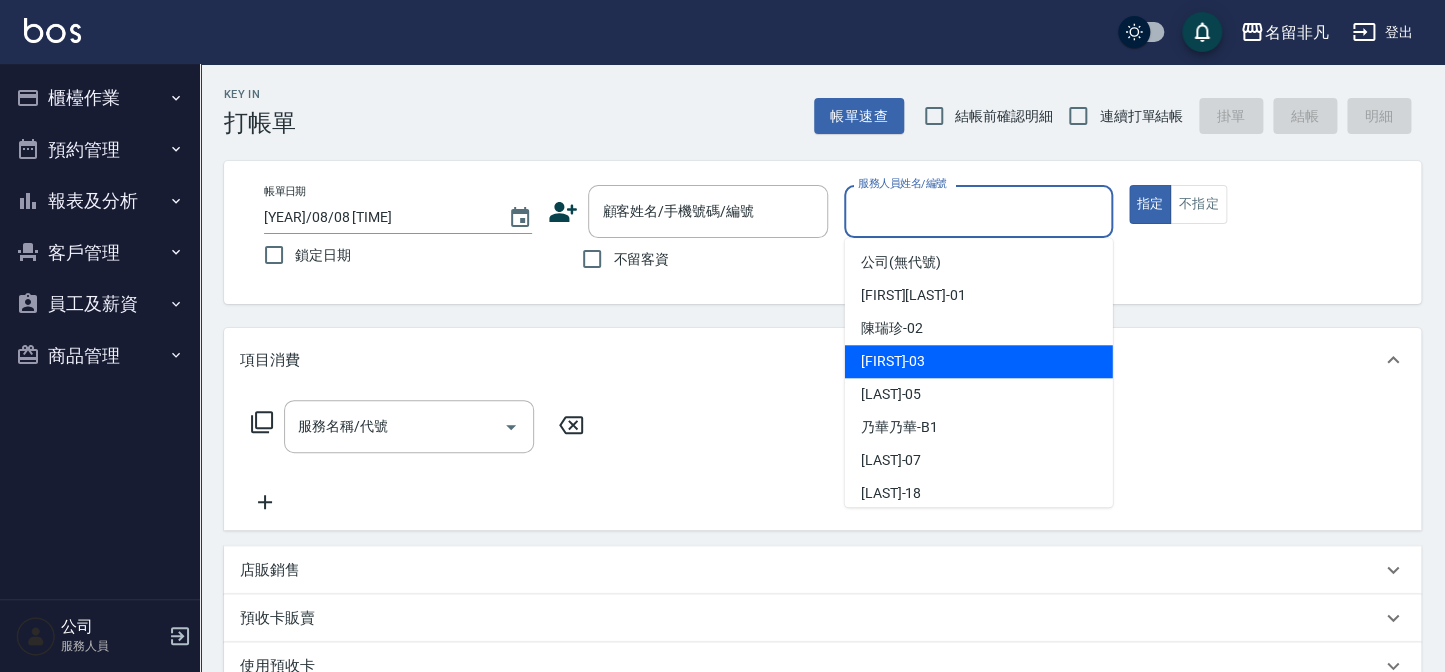 click on "Tina -03" at bounding box center [979, 361] 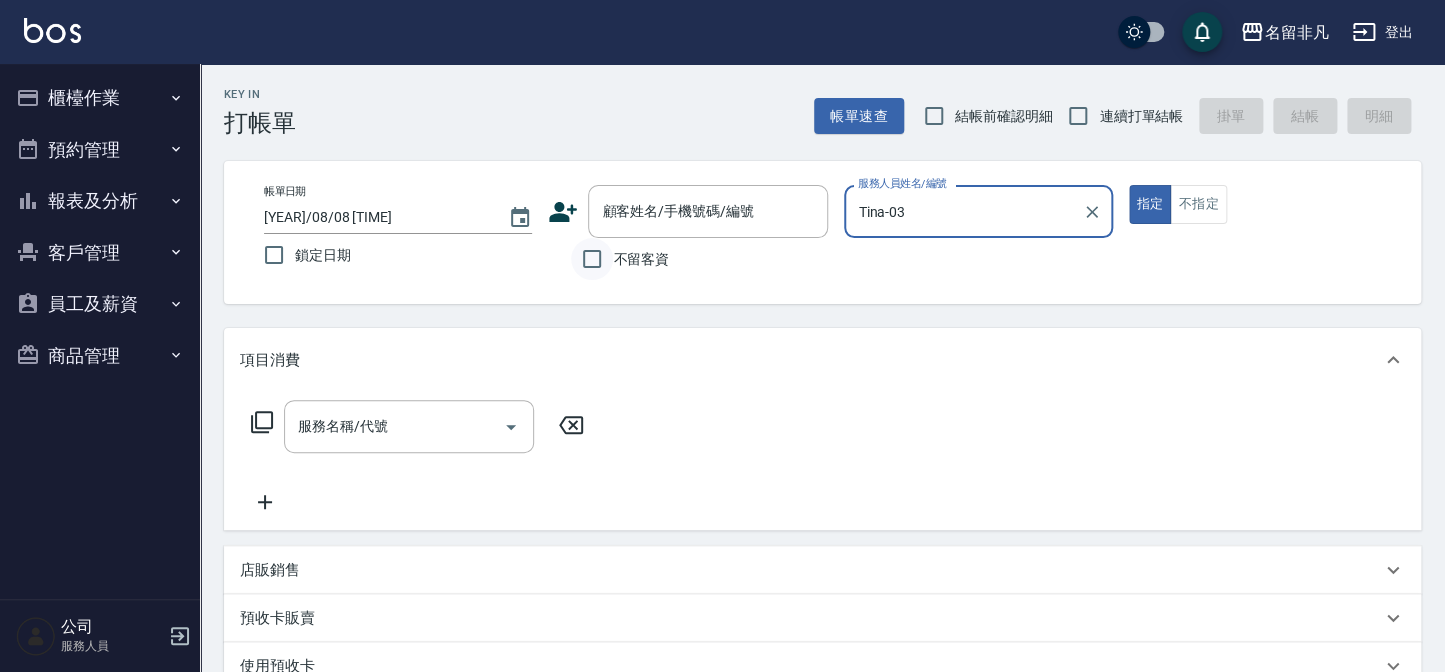 click on "不留客資" at bounding box center [592, 259] 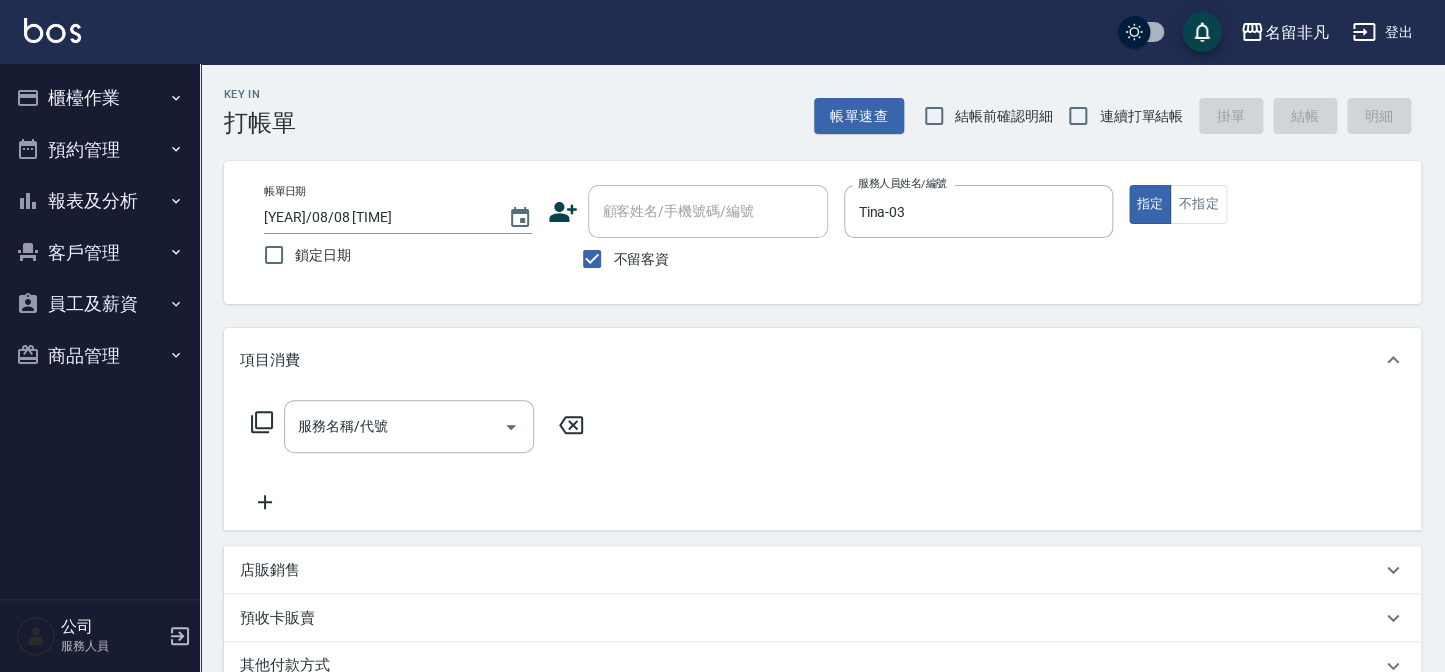 click 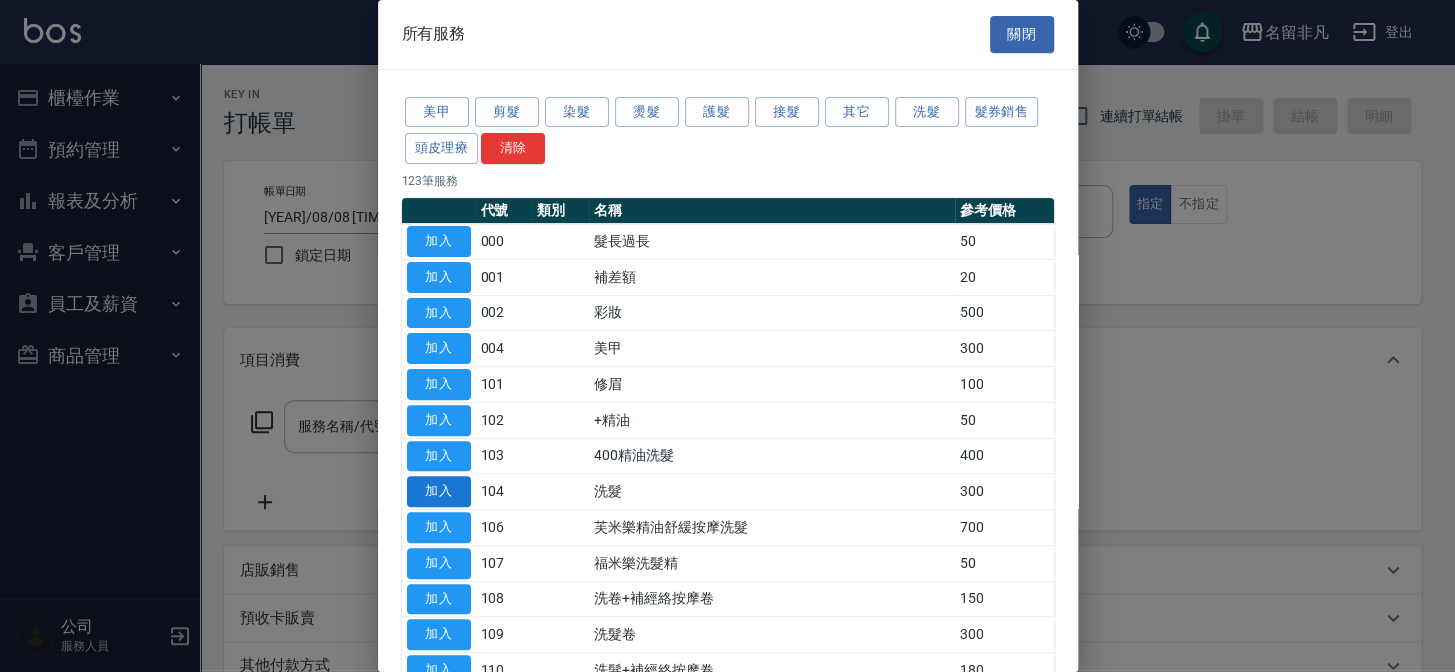 click on "加入" at bounding box center (439, 491) 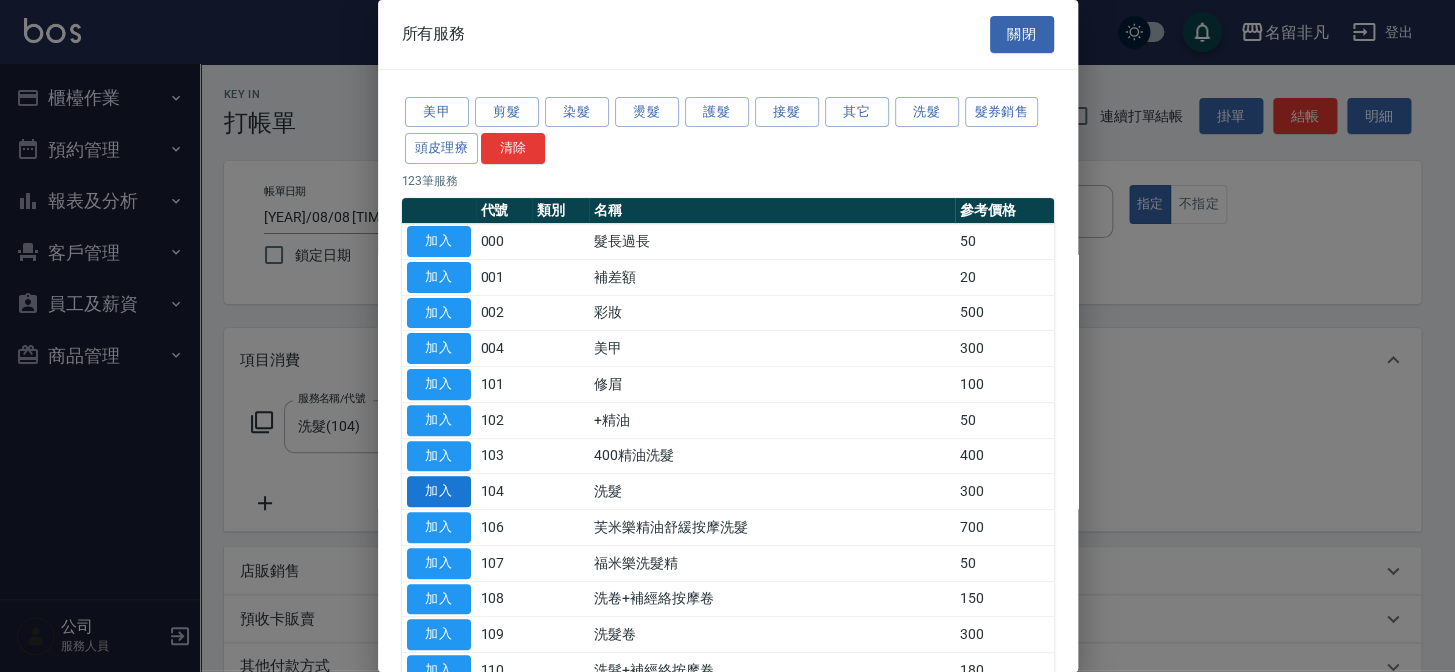 type on "洗髮(104)" 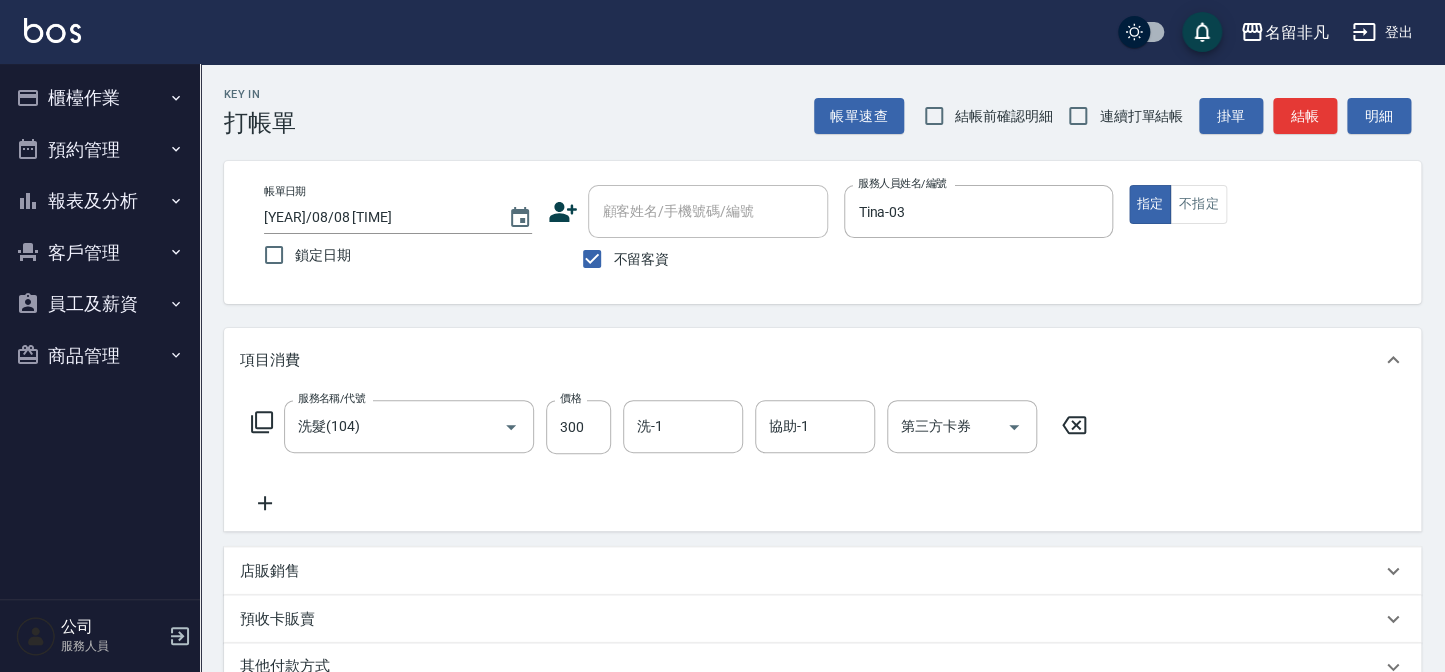 click 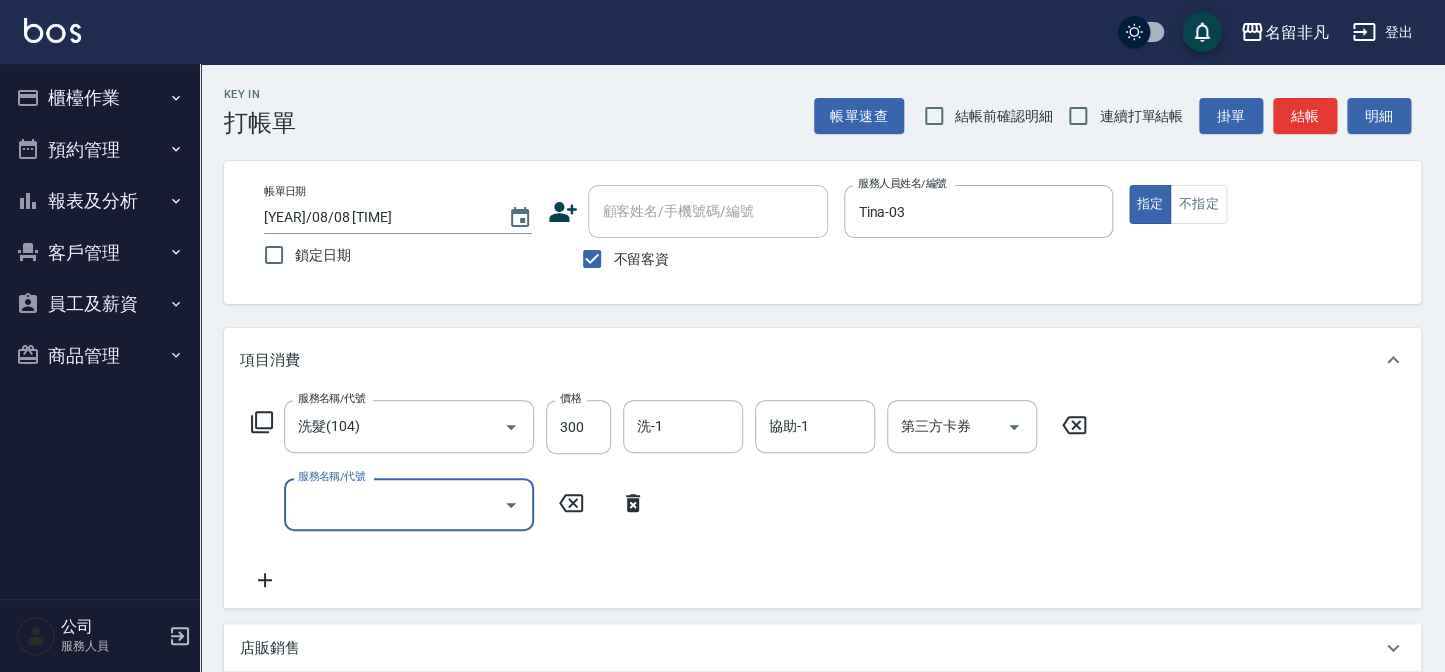 click 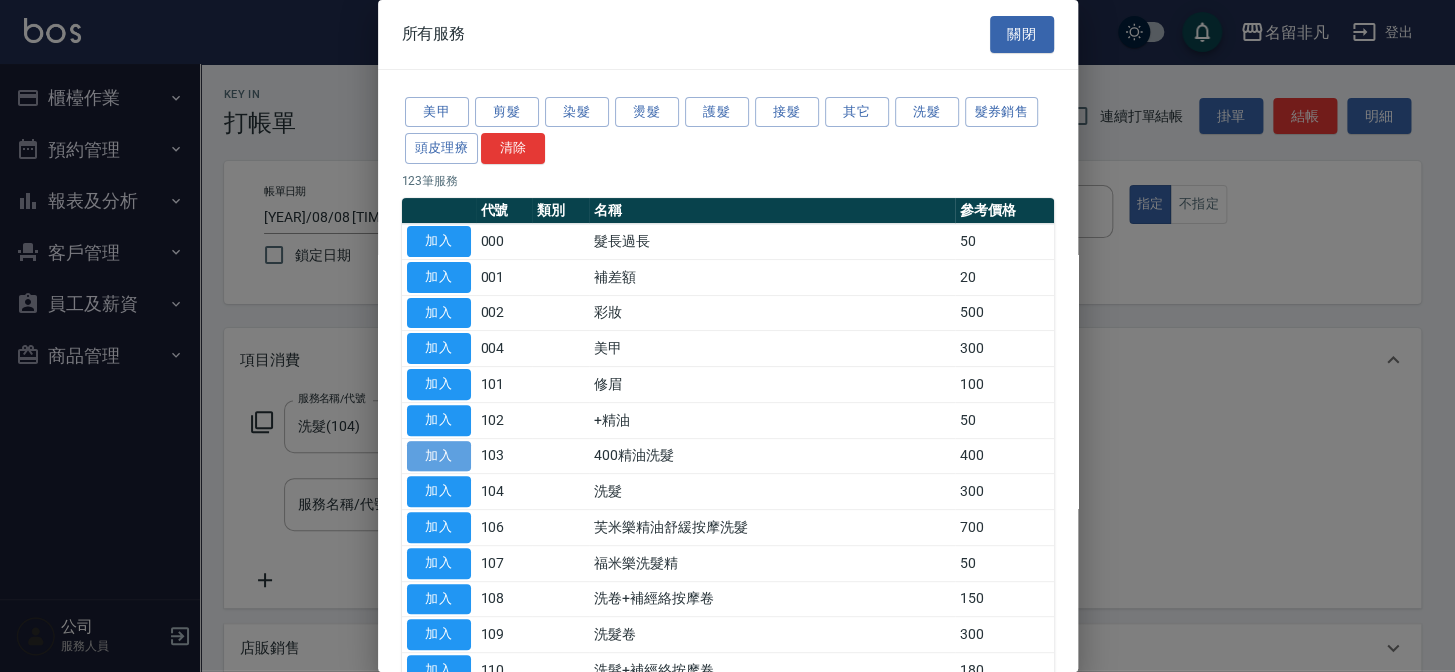 click on "加入" at bounding box center [439, 456] 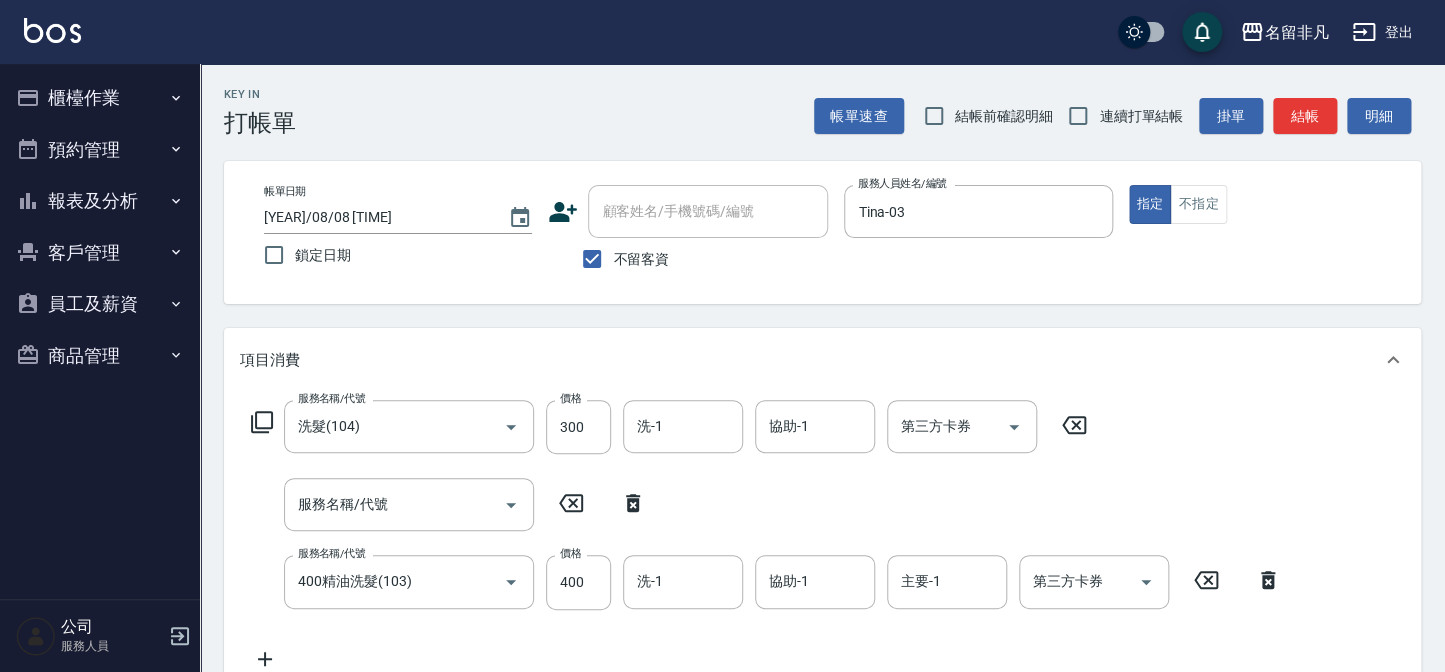 click 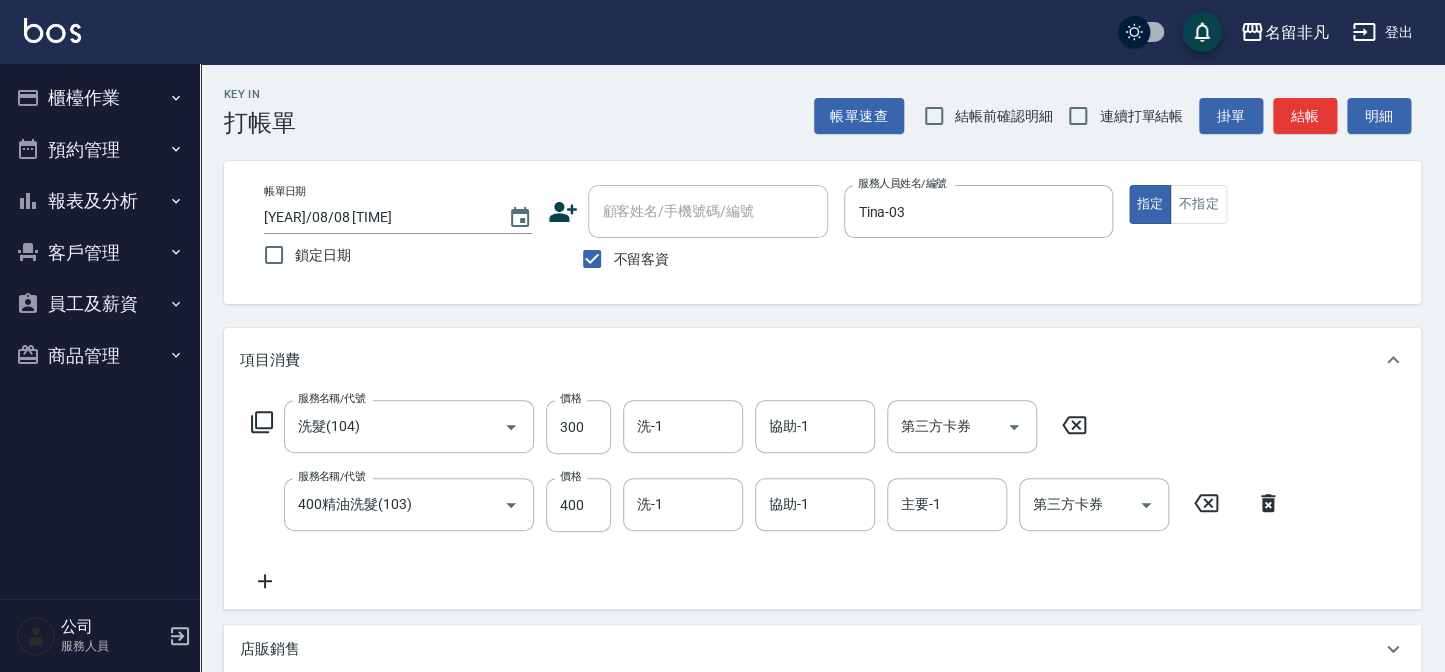 click 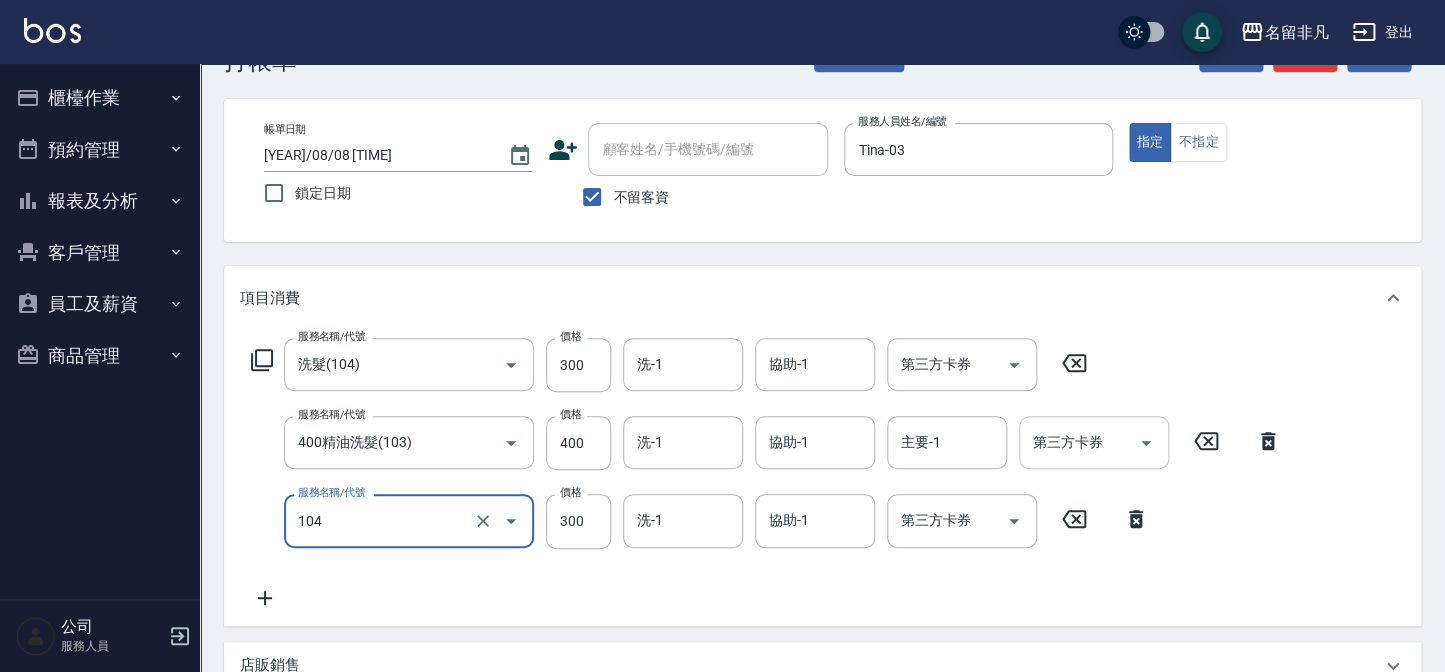 scroll, scrollTop: 0, scrollLeft: 0, axis: both 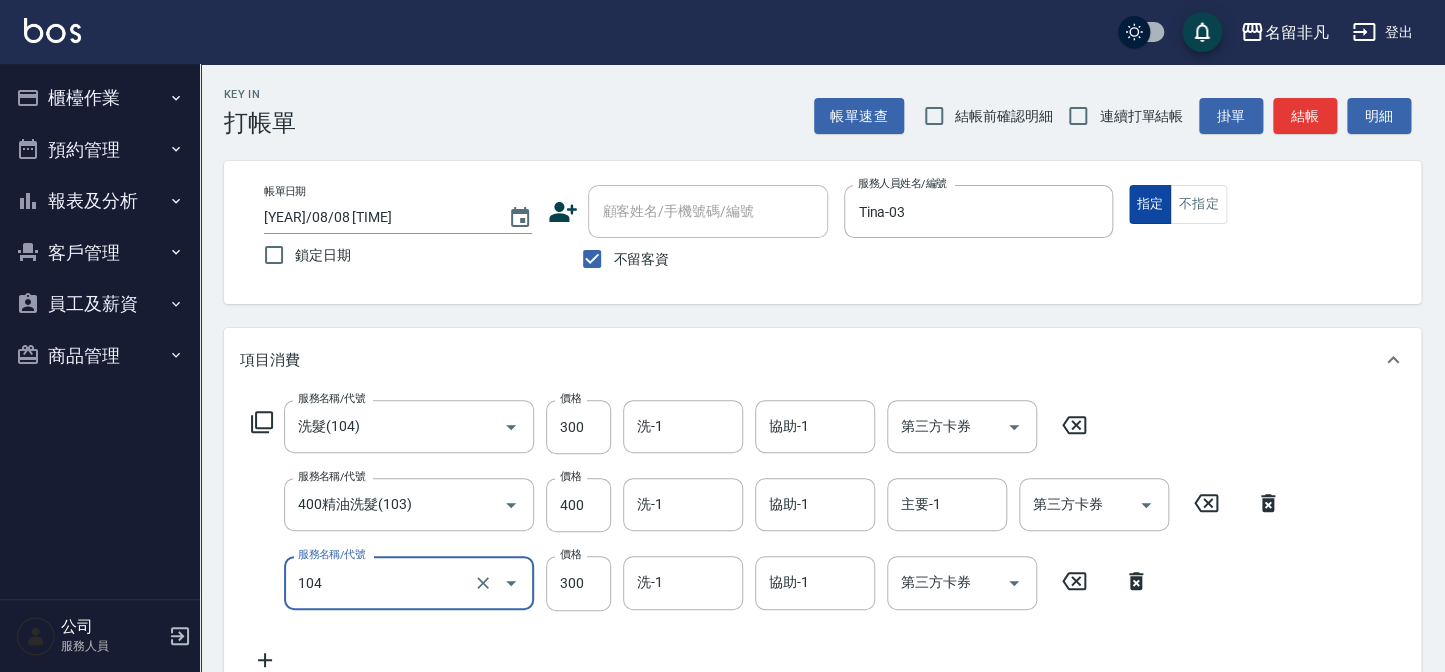 type on "洗髮(104)" 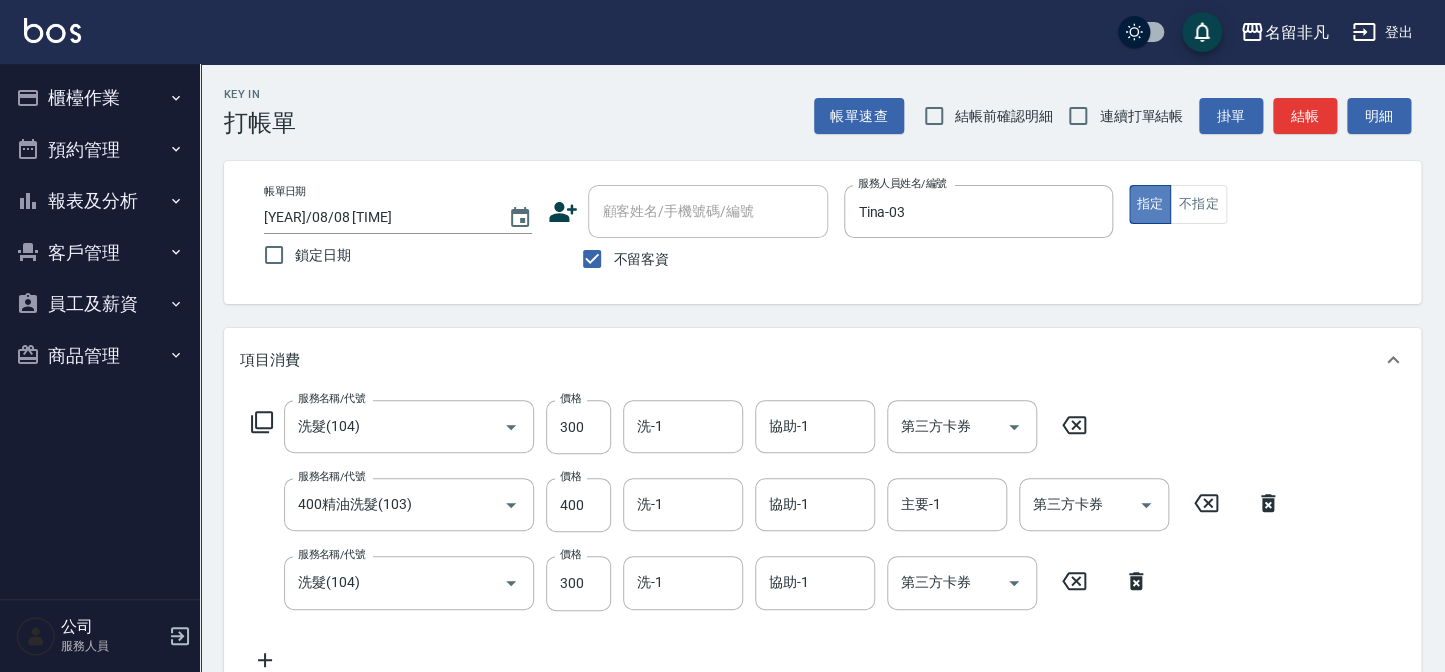 click on "指定" at bounding box center [1150, 204] 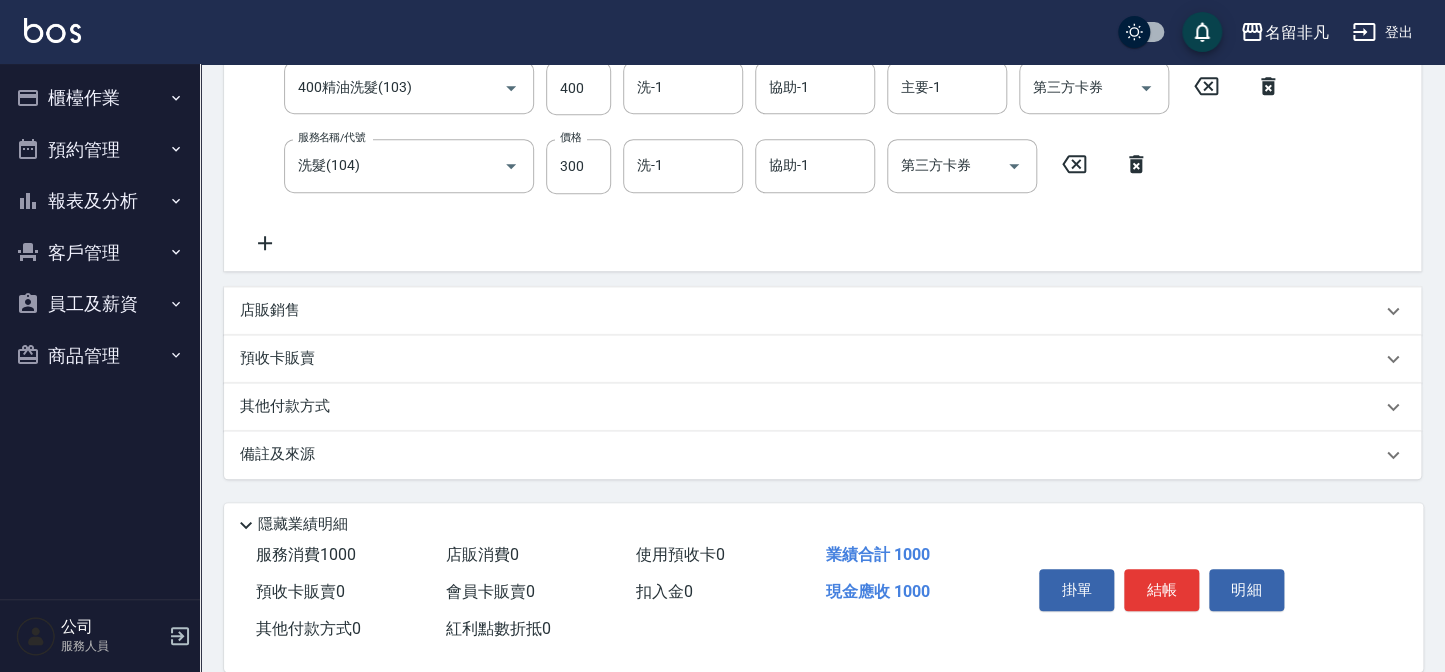 scroll, scrollTop: 445, scrollLeft: 0, axis: vertical 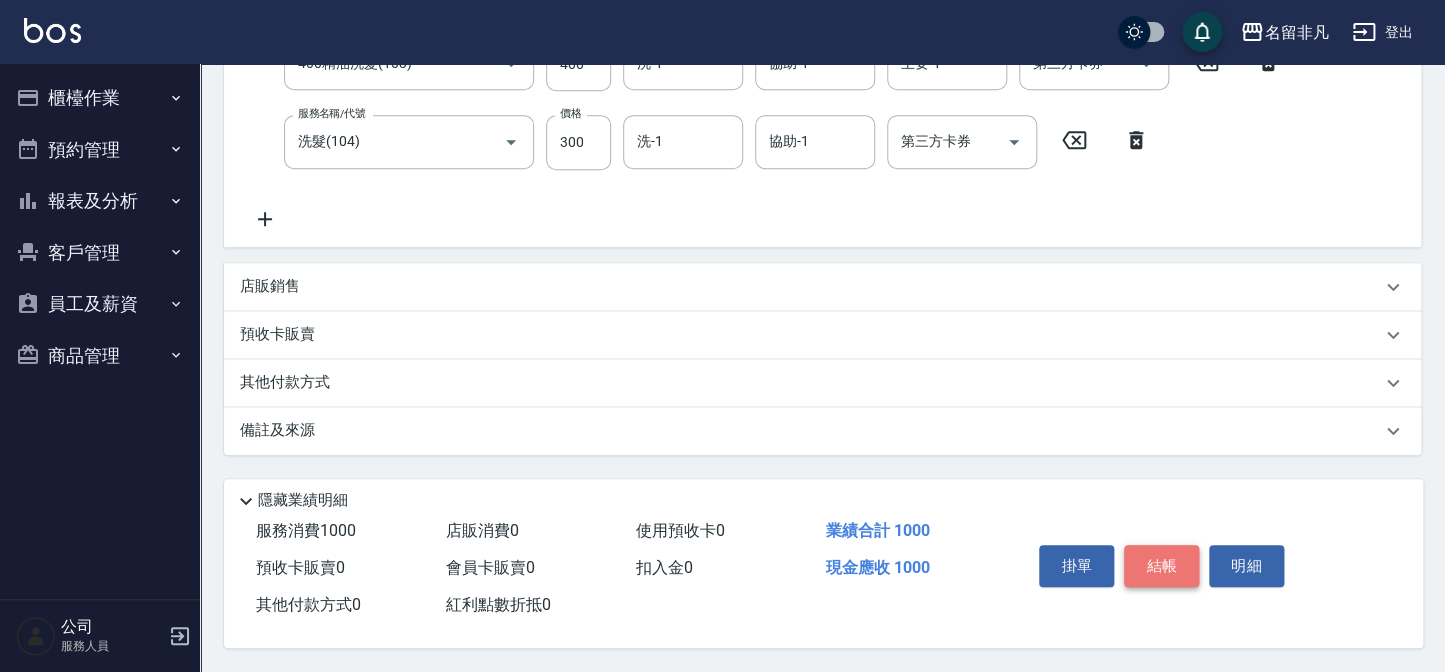 click on "結帳" at bounding box center [1161, 566] 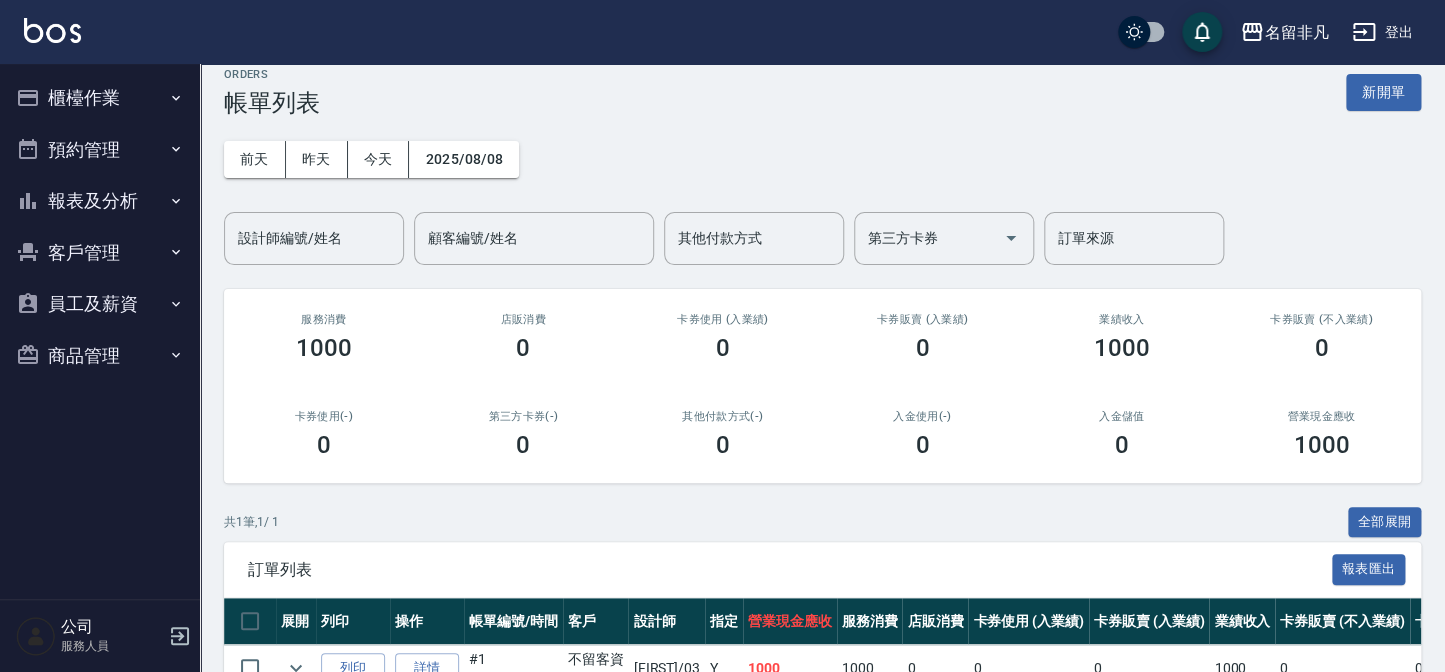 scroll, scrollTop: 132, scrollLeft: 0, axis: vertical 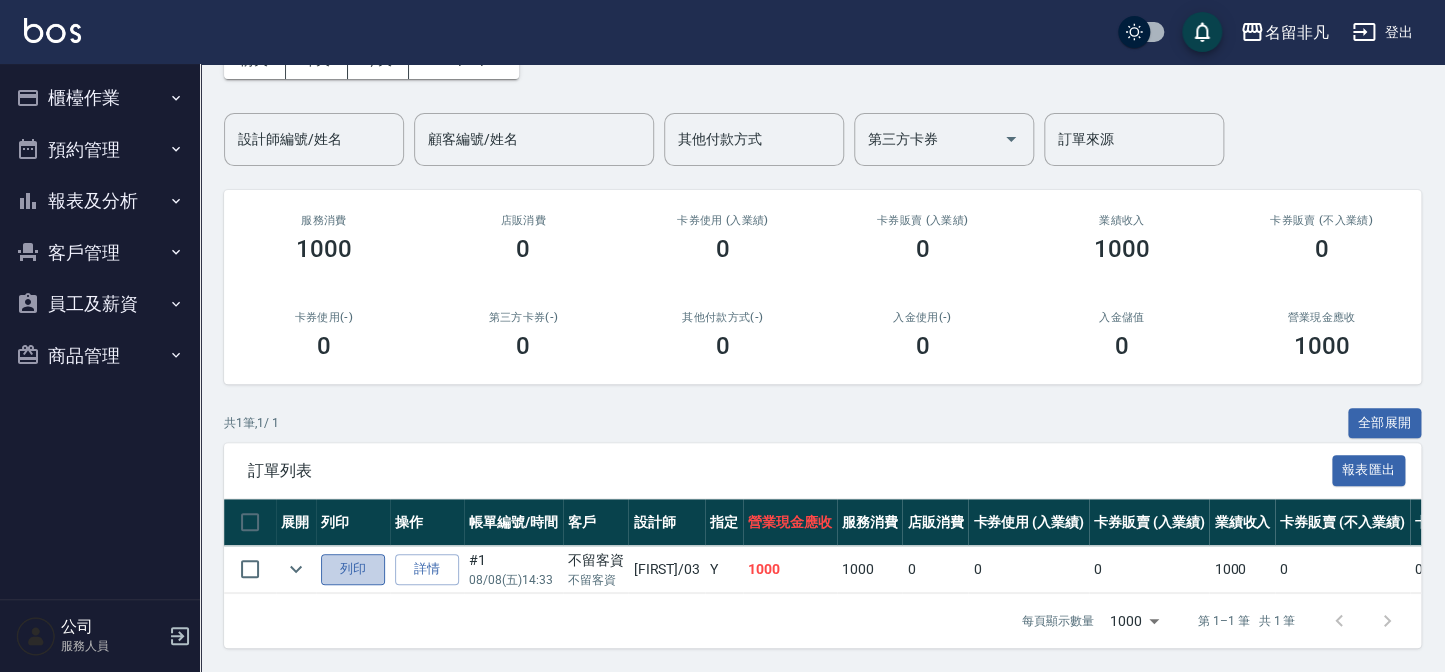 click on "列印" at bounding box center (353, 569) 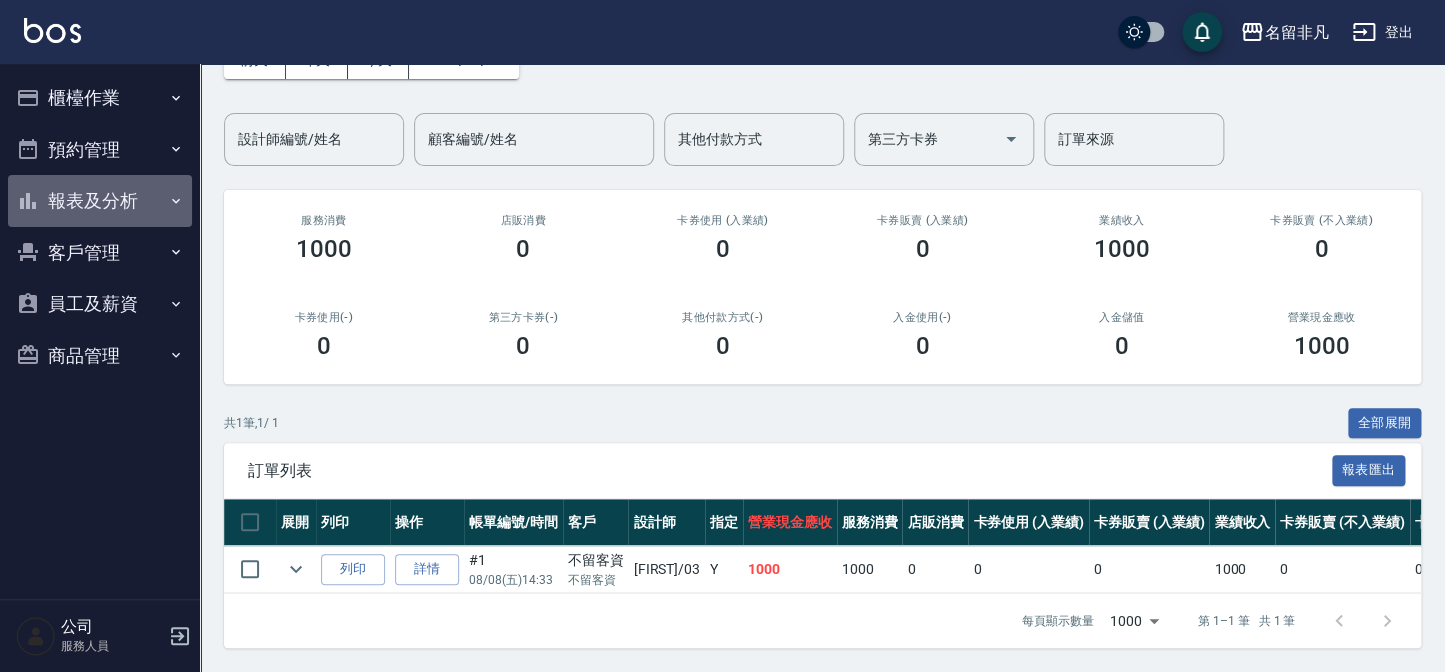 click on "報表及分析" at bounding box center (100, 201) 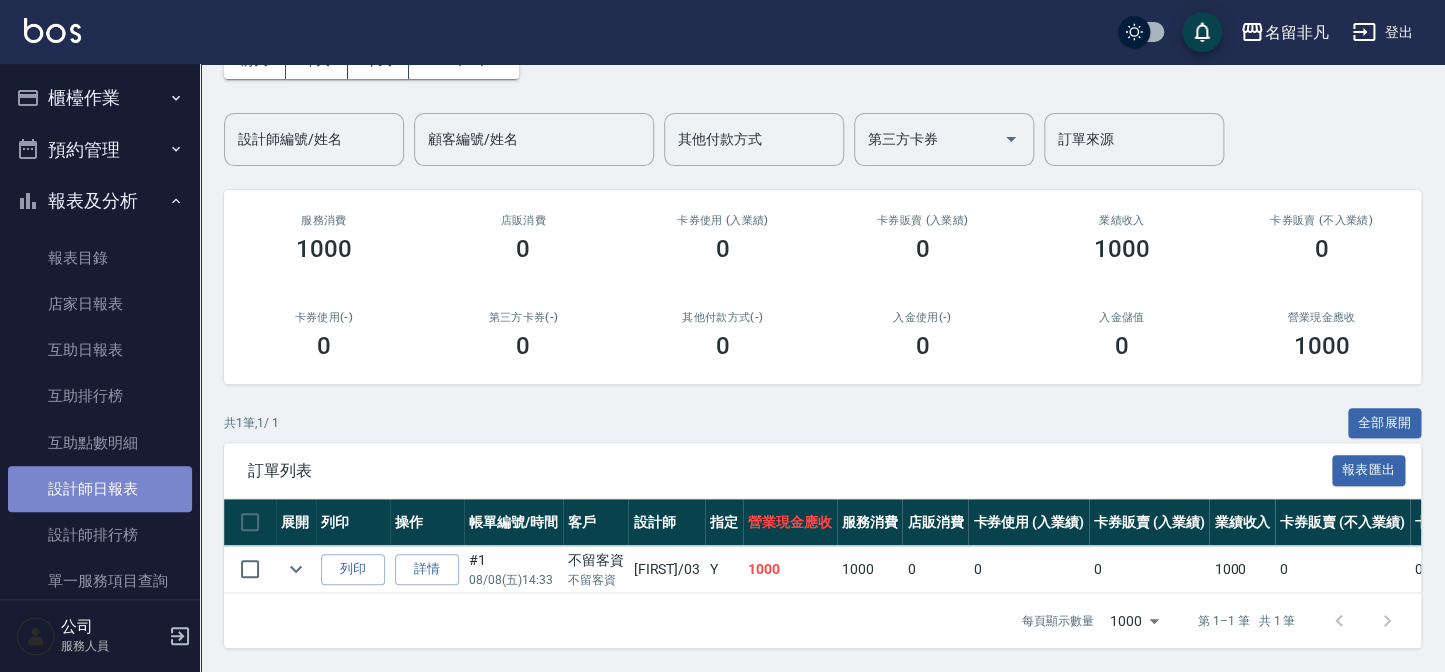 click on "設計師日報表" at bounding box center (100, 489) 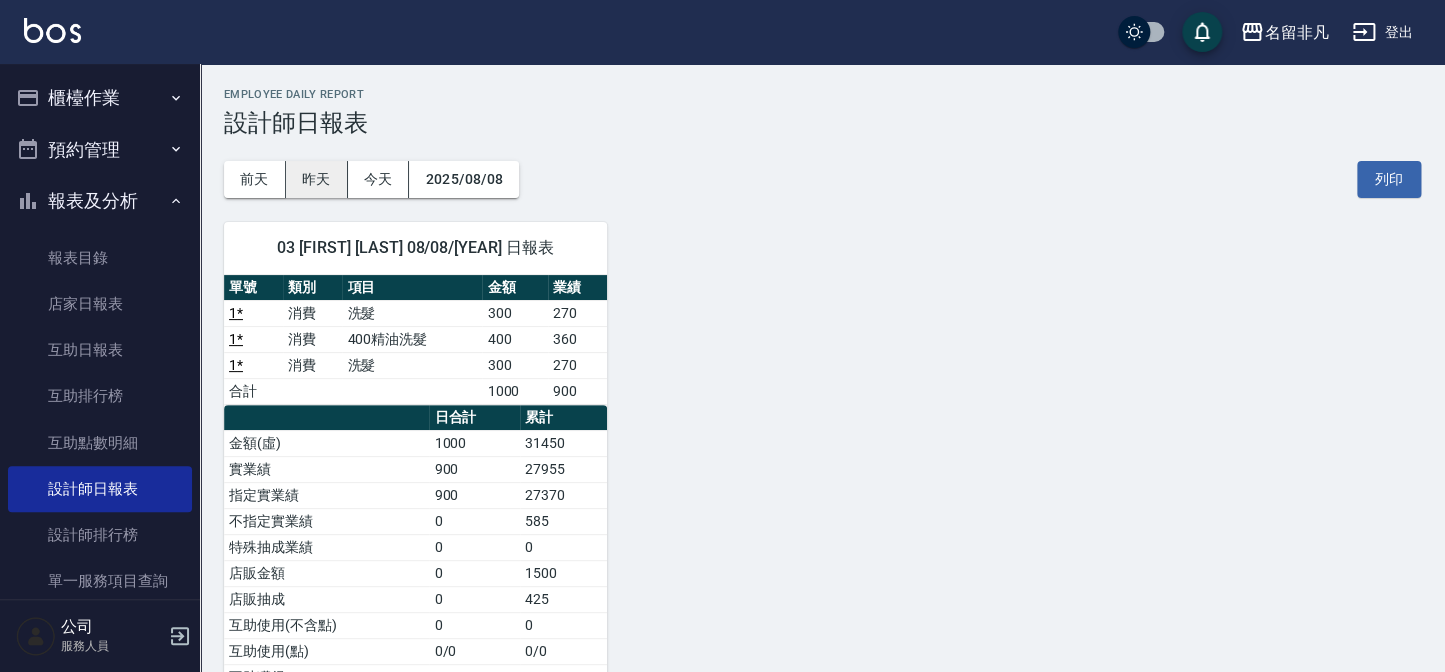 click on "昨天" at bounding box center (317, 179) 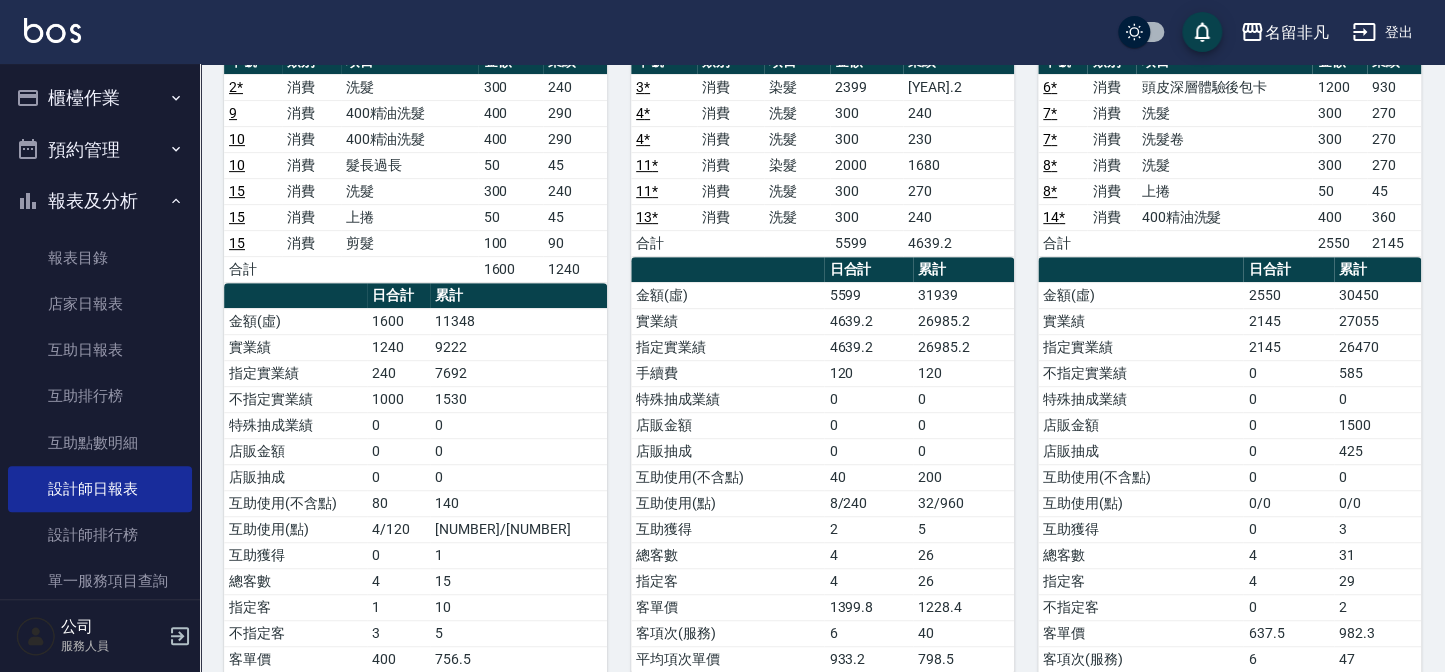 scroll, scrollTop: 181, scrollLeft: 0, axis: vertical 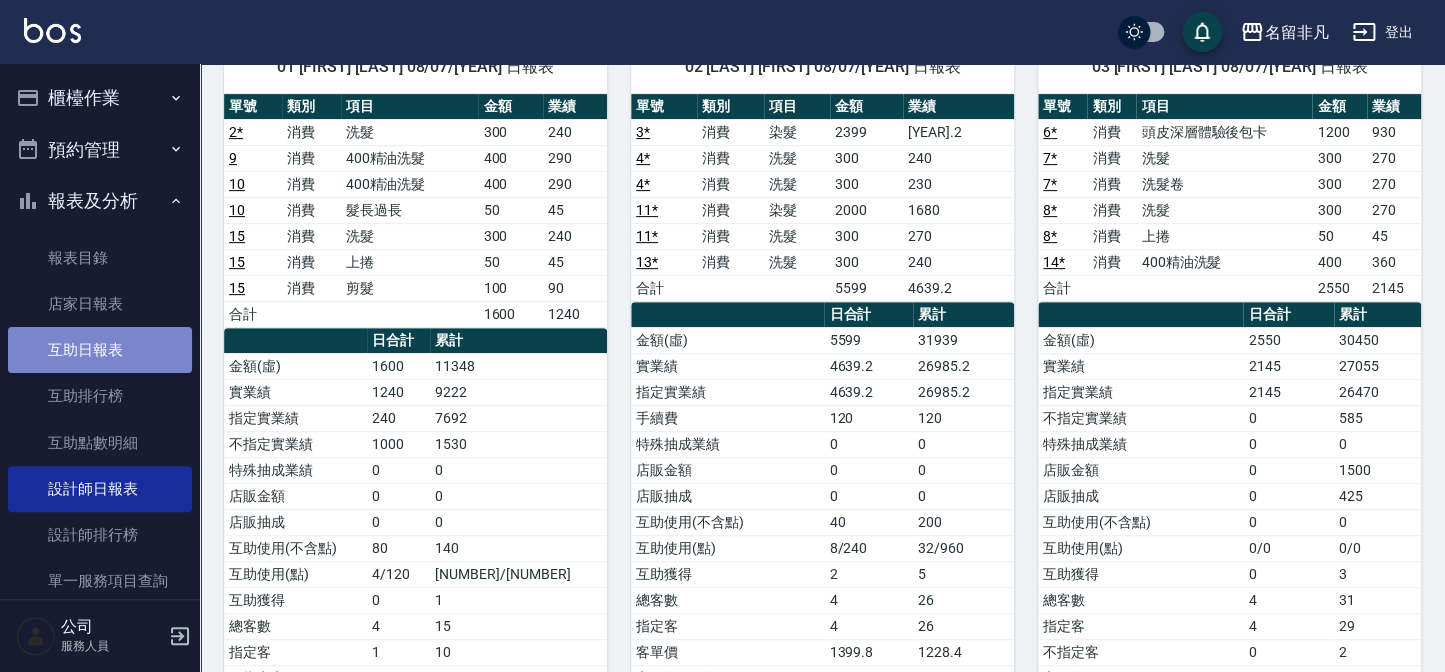 click on "互助日報表" at bounding box center [100, 350] 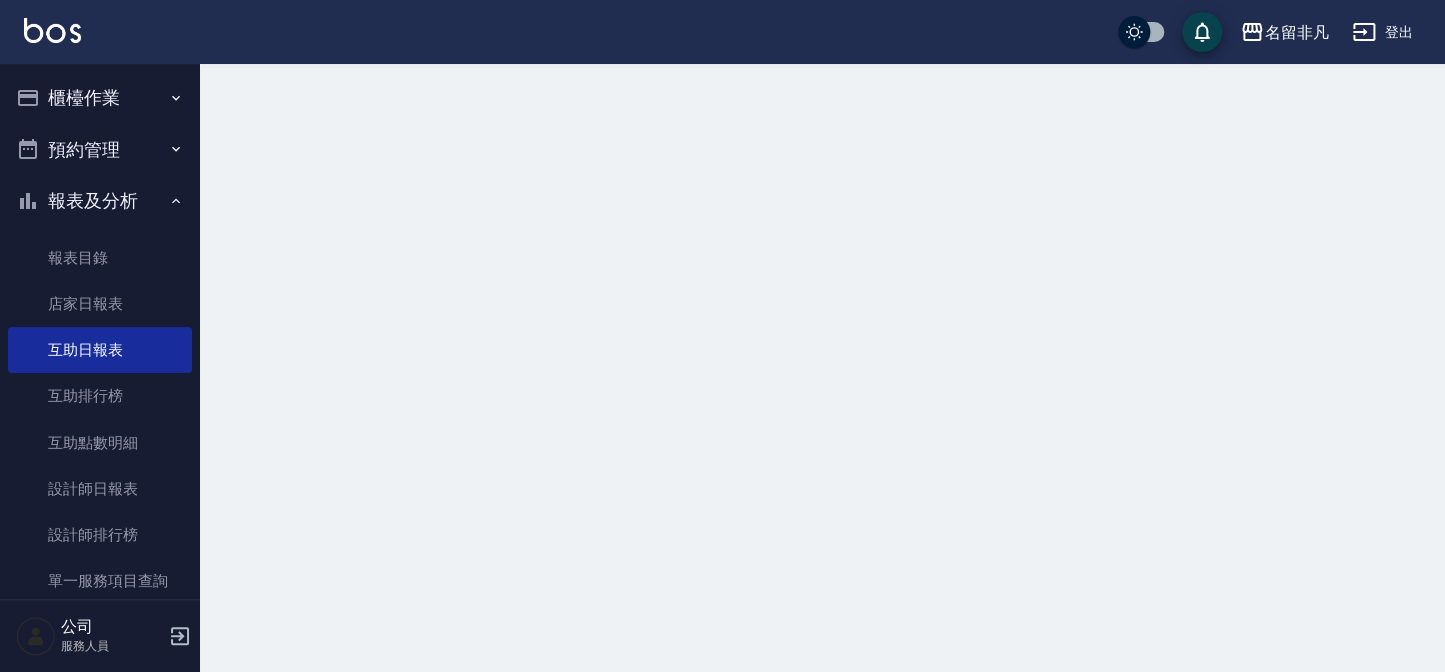 scroll, scrollTop: 0, scrollLeft: 0, axis: both 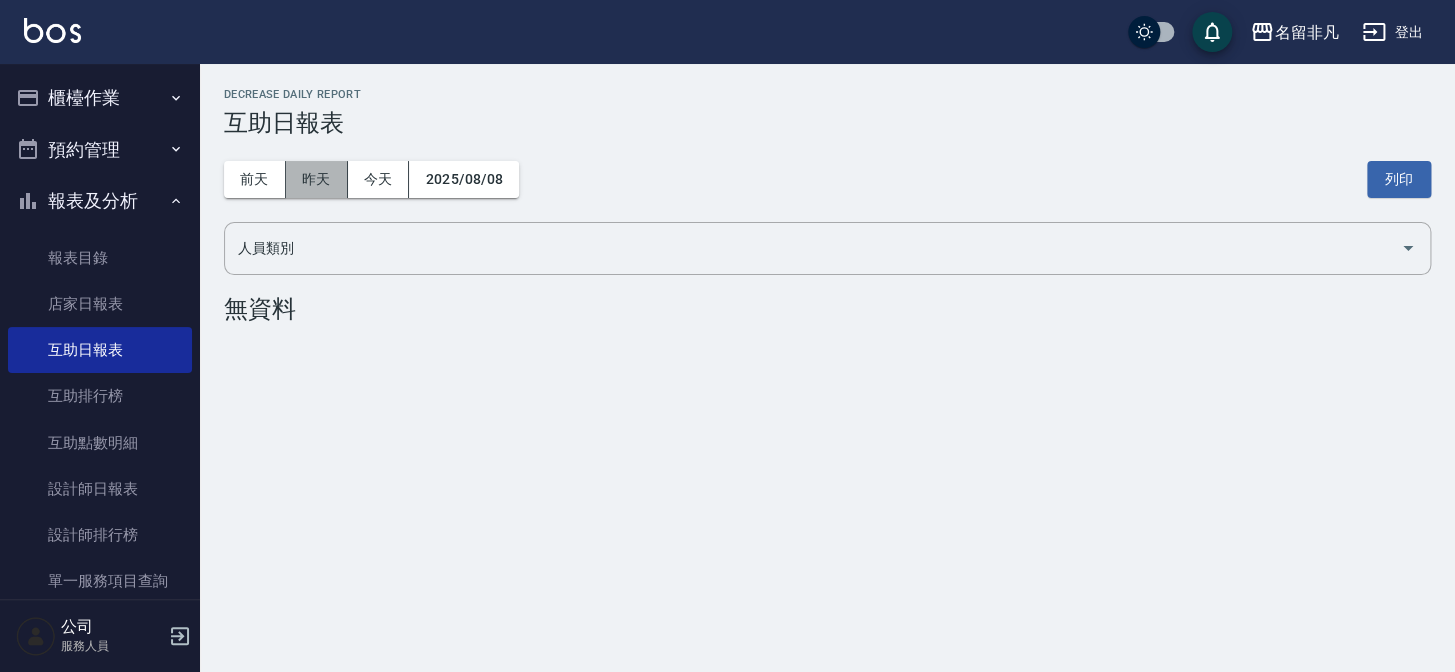 click on "昨天" at bounding box center [317, 179] 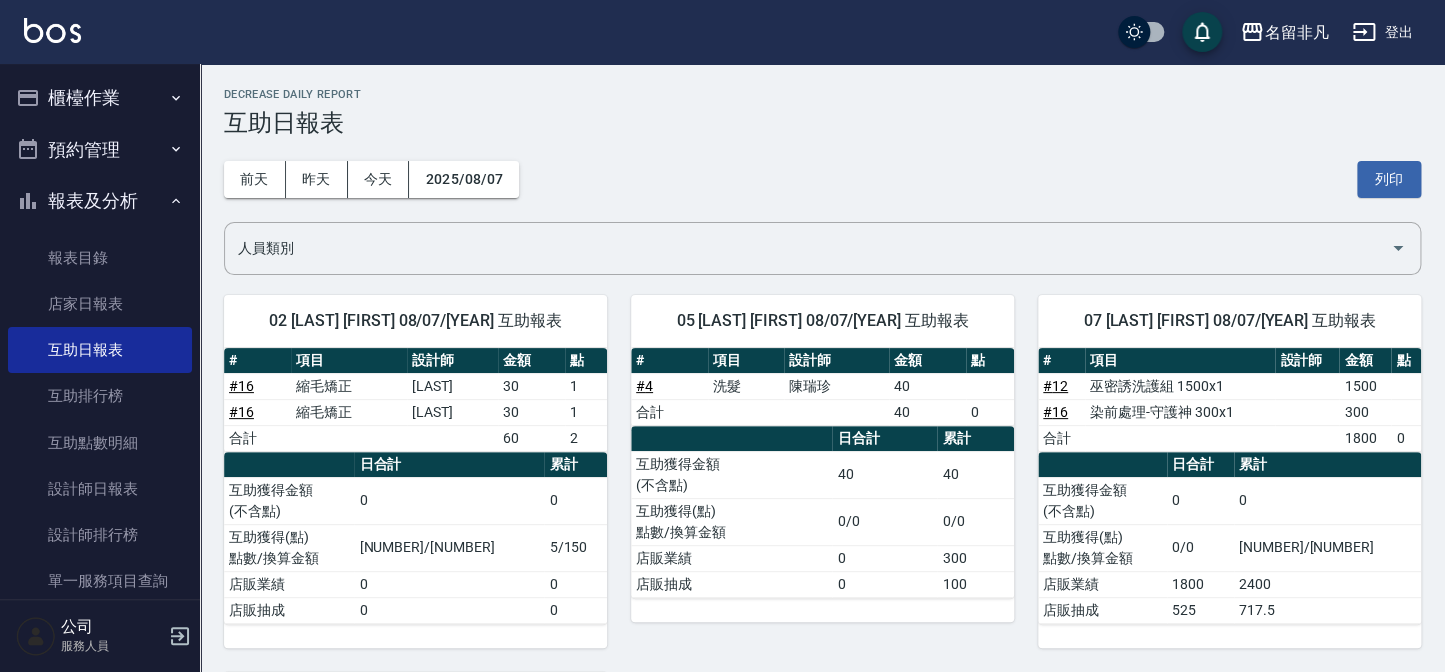 click on "櫃檯作業" at bounding box center (100, 98) 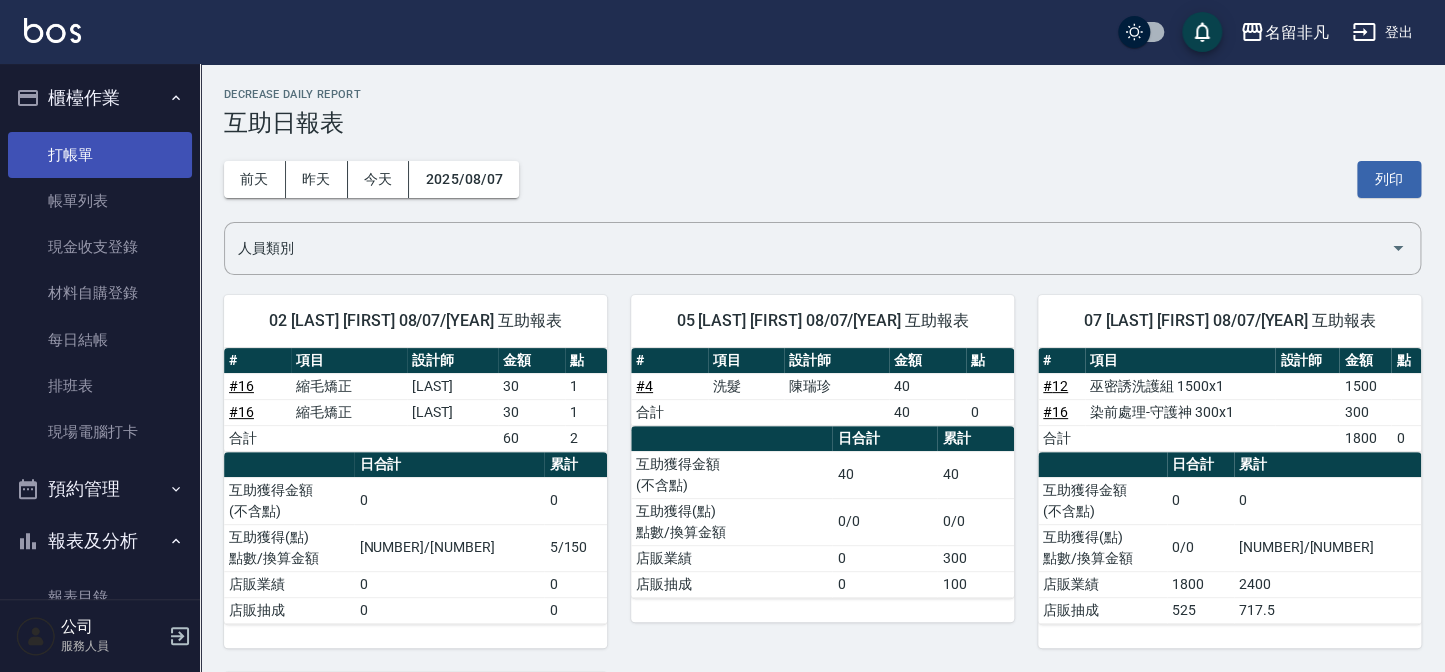 click on "打帳單" at bounding box center (100, 155) 